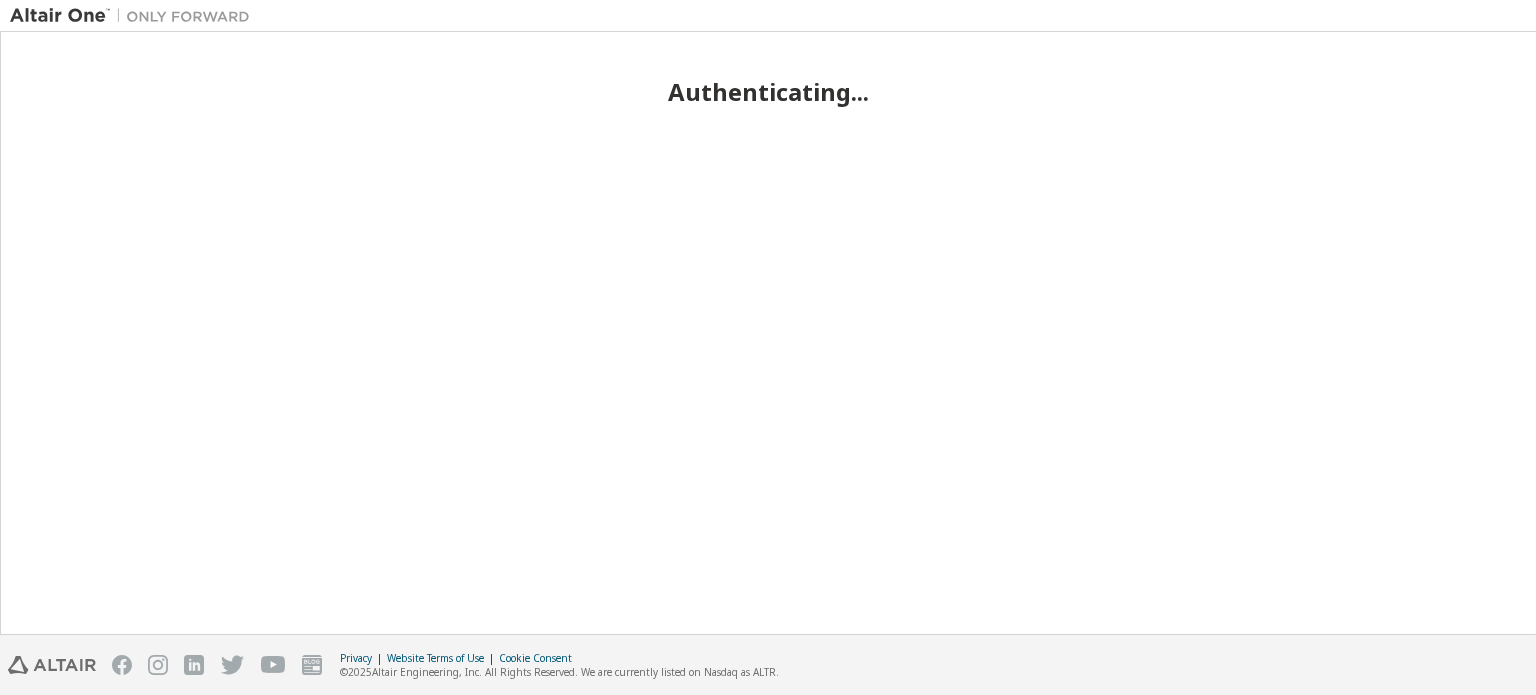 scroll, scrollTop: 0, scrollLeft: 0, axis: both 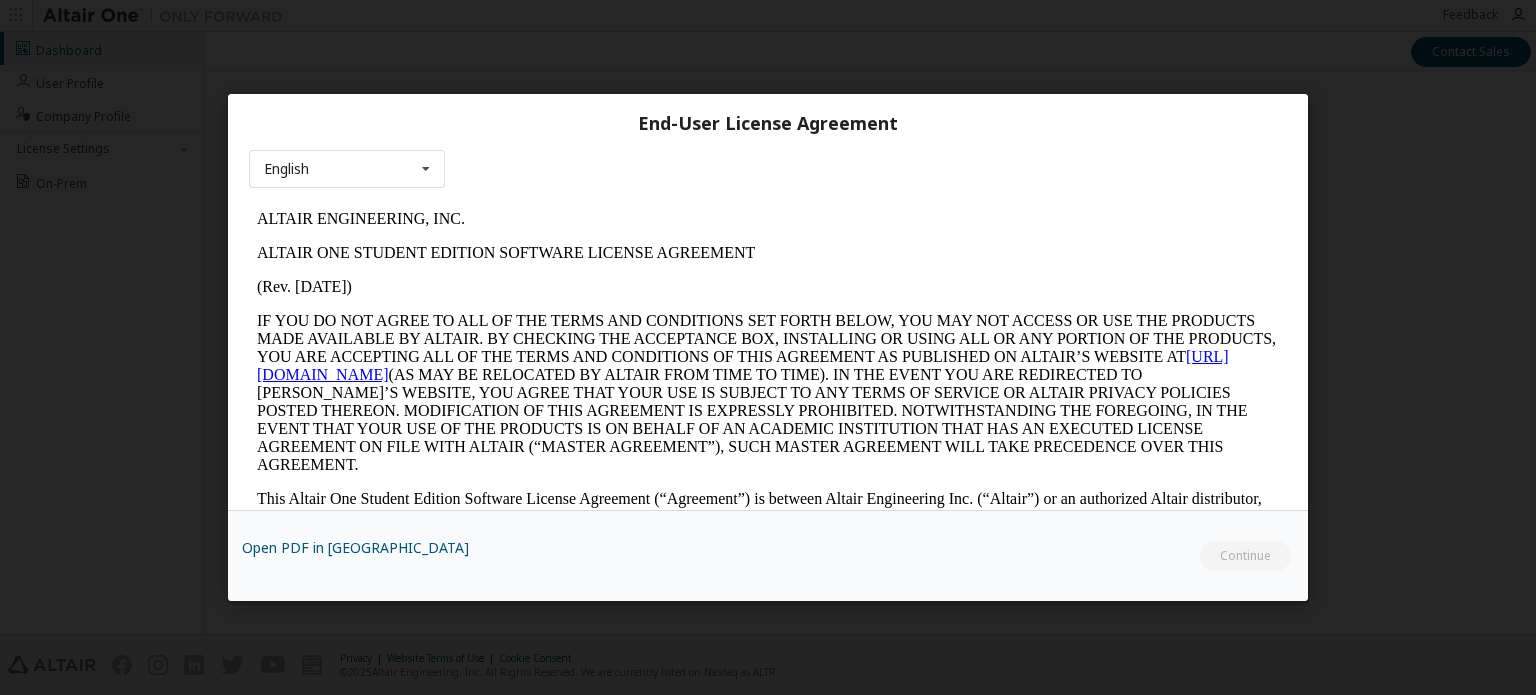 drag, startPoint x: 1233, startPoint y: 549, endPoint x: 1236, endPoint y: 523, distance: 26.172504 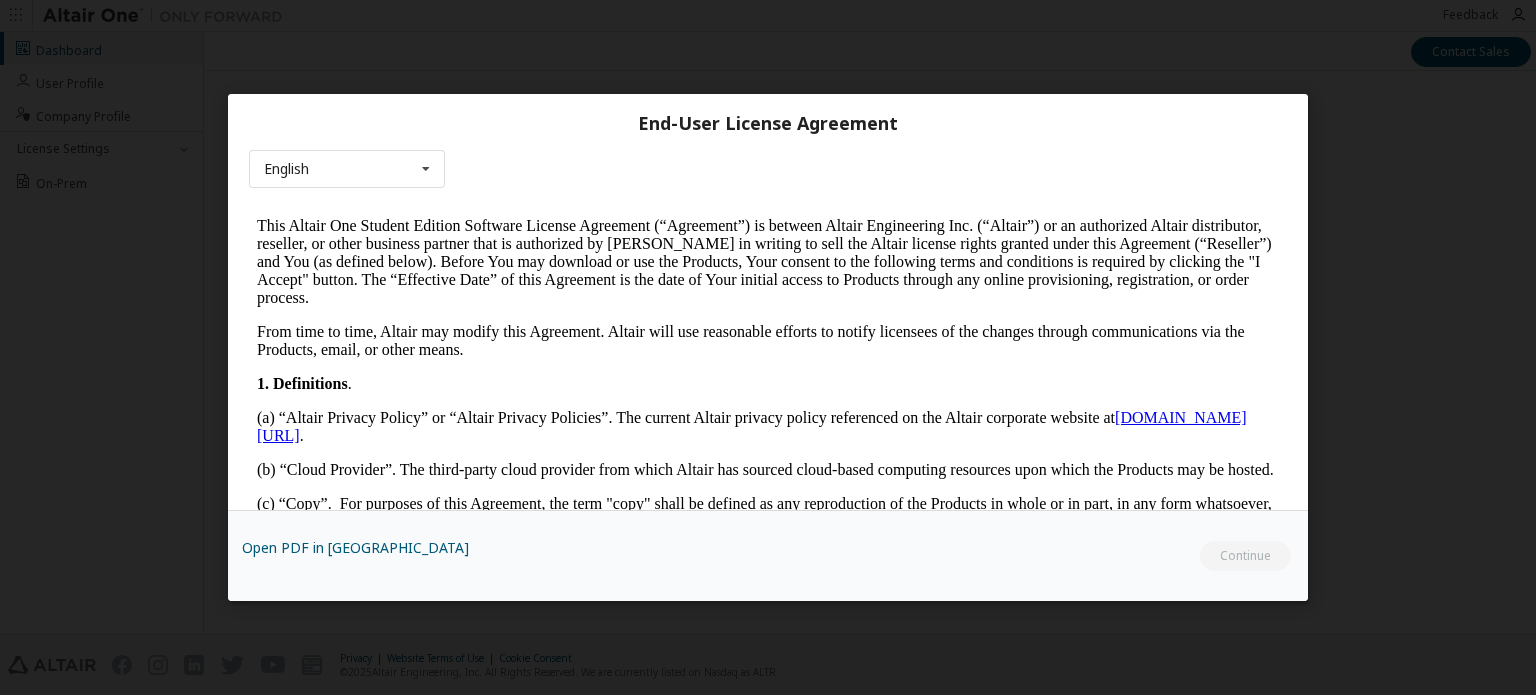 scroll, scrollTop: 820, scrollLeft: 0, axis: vertical 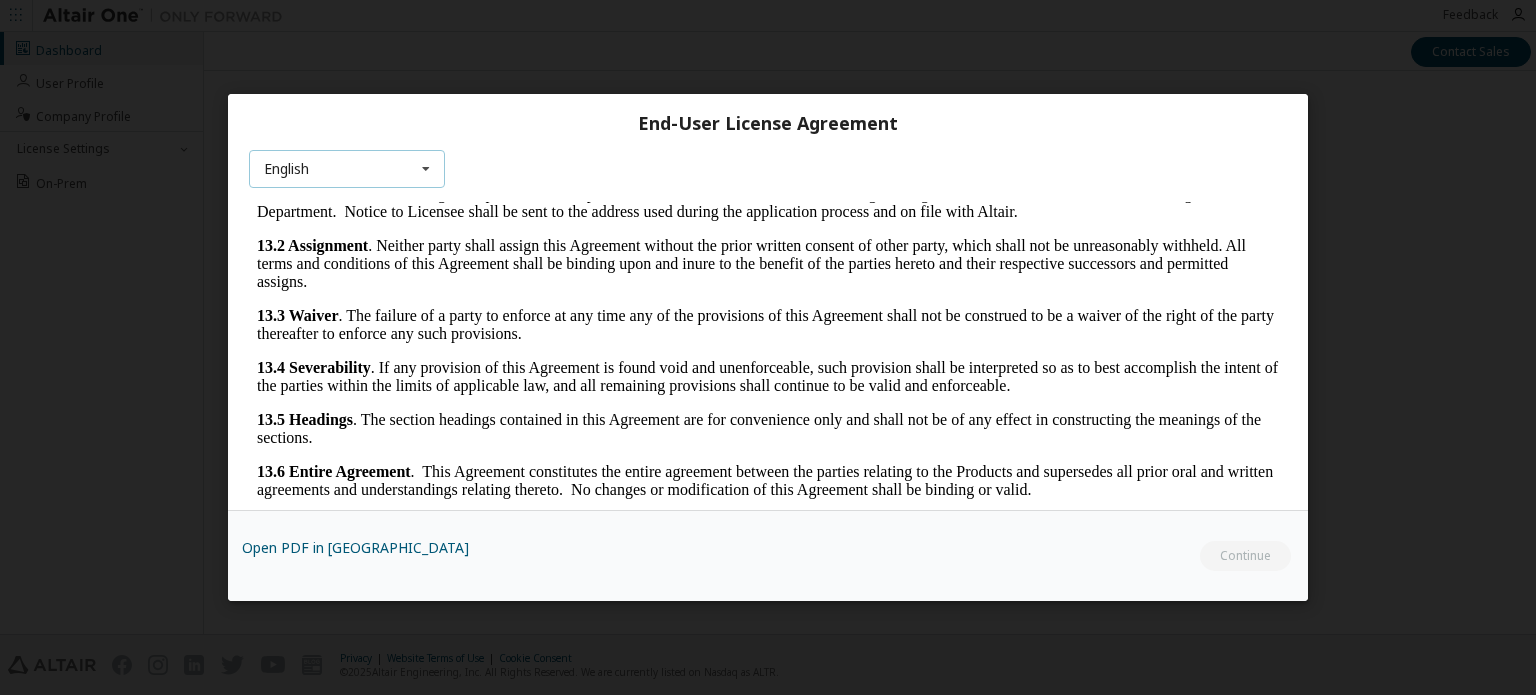click at bounding box center (426, 169) 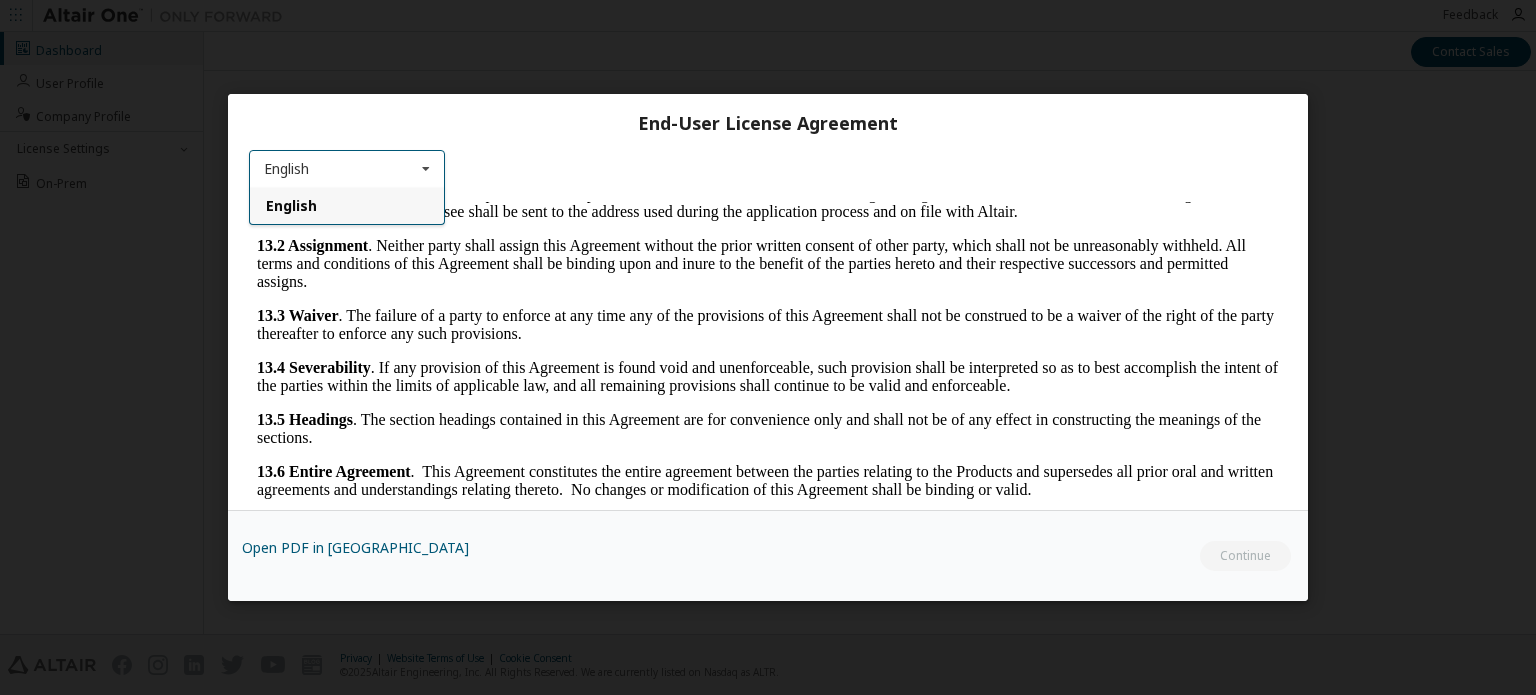 click at bounding box center [426, 169] 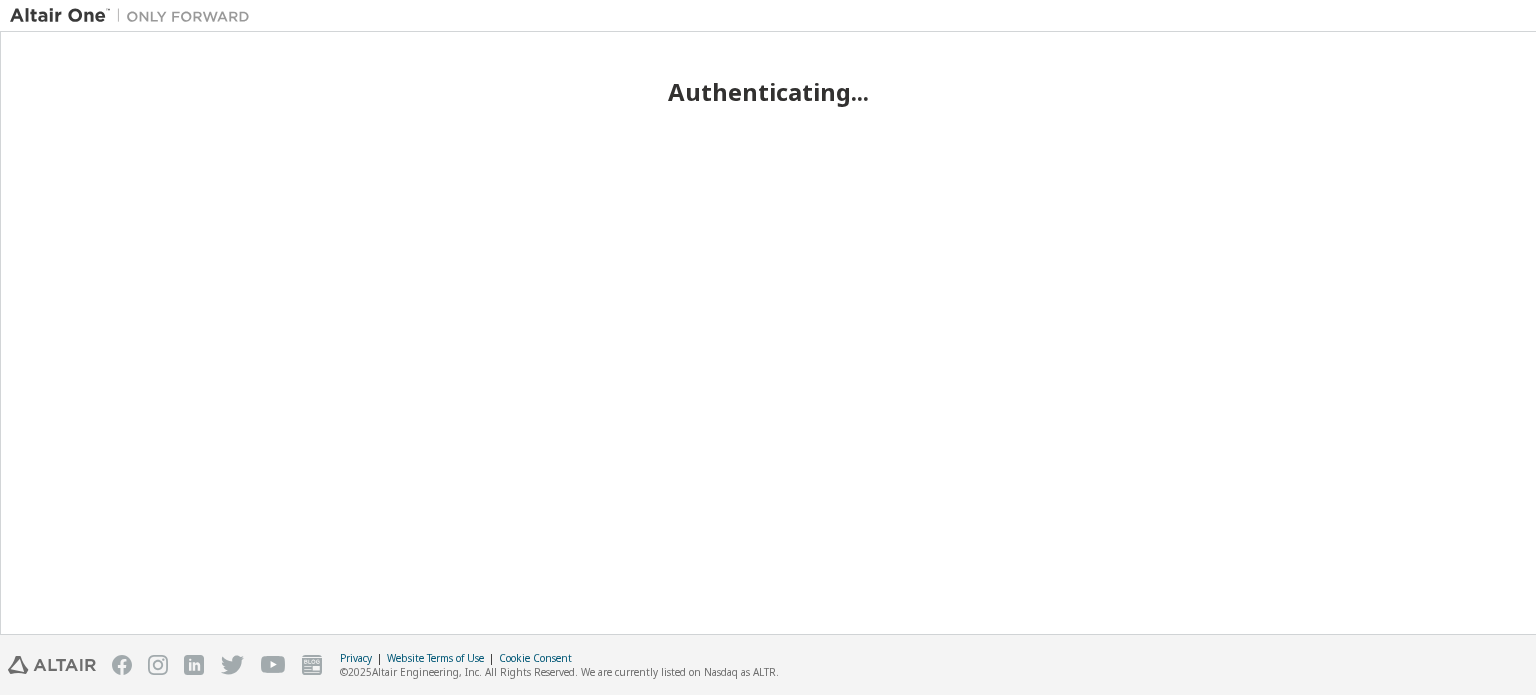 scroll, scrollTop: 0, scrollLeft: 0, axis: both 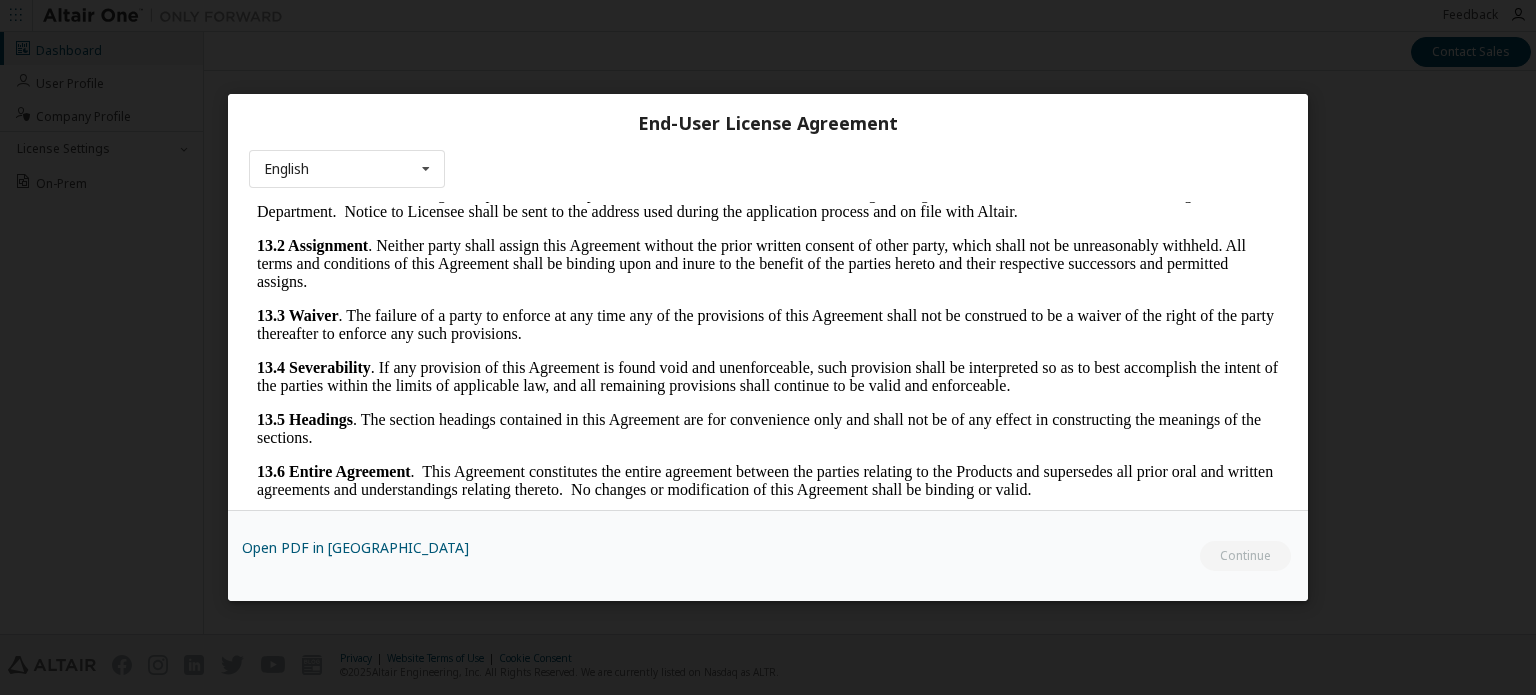 drag, startPoint x: 1248, startPoint y: 556, endPoint x: 1244, endPoint y: 535, distance: 21.377558 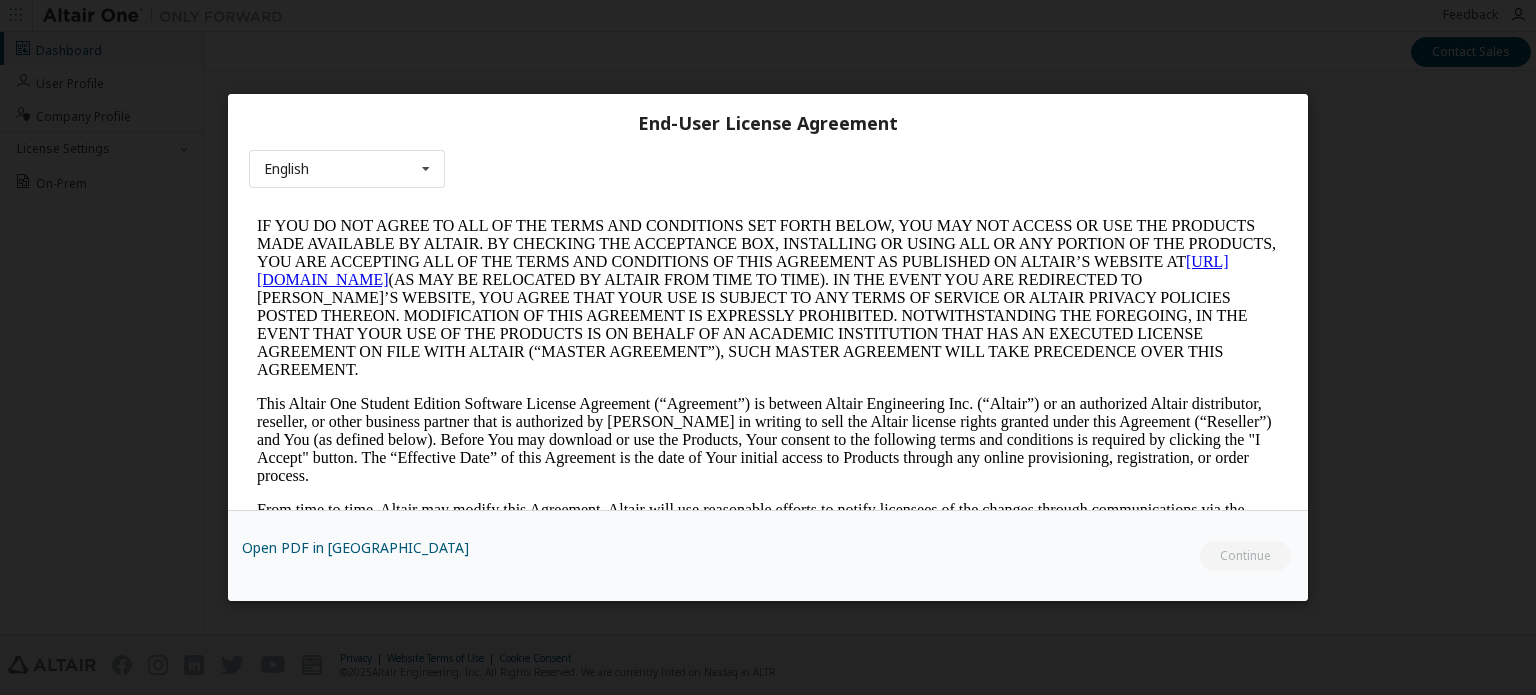 scroll, scrollTop: 0, scrollLeft: 0, axis: both 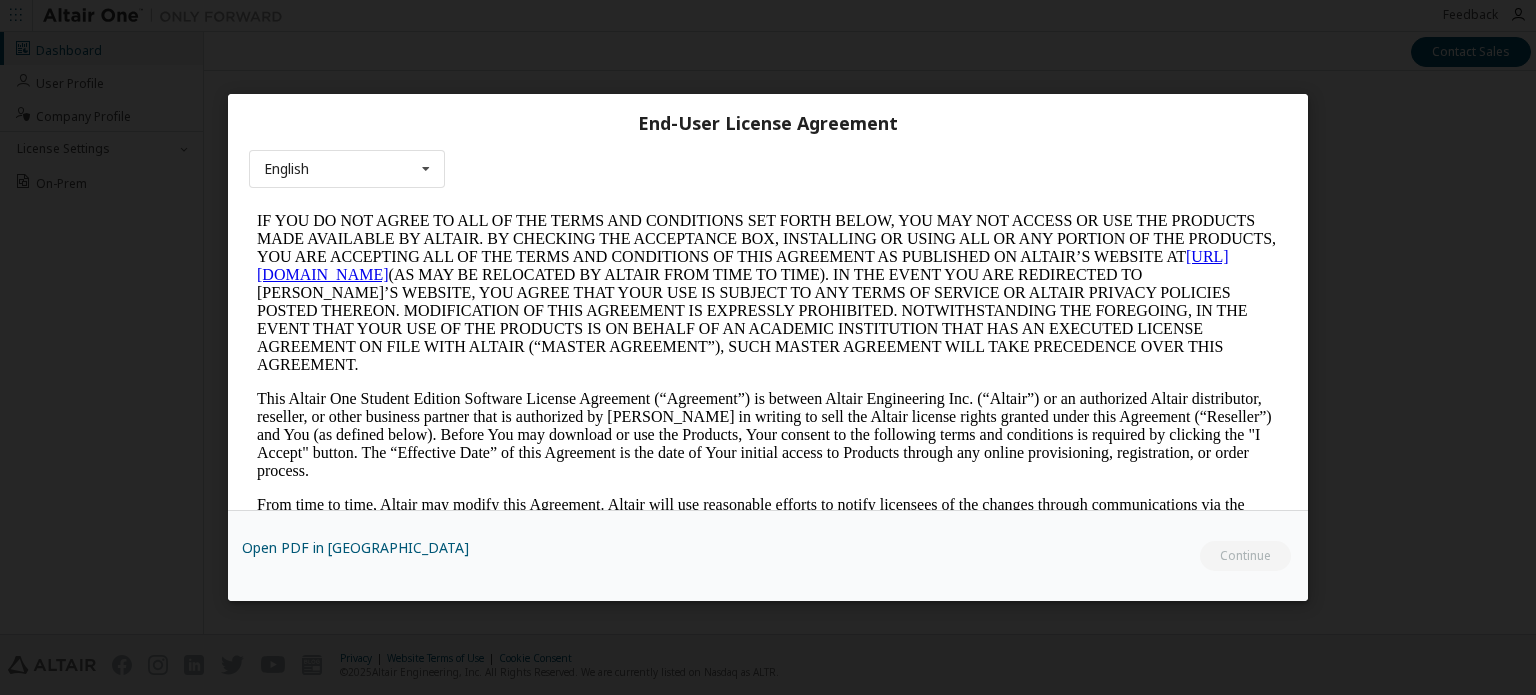 click on "IF YOU DO NOT AGREE TO ALL OF THE TERMS AND CONDITIONS SET FORTH
BELOW, YOU MAY NOT ACCESS OR USE THE PRODUCTS MADE AVAILABLE BY ALTAIR.
BY CHECKING THE ACCEPTANCE BOX, INSTALLING OR USING ALL OR ANY PORTION
OF THE PRODUCTS, YOU ARE ACCEPTING ALL OF THE TERMS AND CONDITIONS OF
THIS AGREEMENT AS PUBLISHED ON ALTAIR’S WEBSITE AT  [URL][DOMAIN_NAME]  (AS MAY BE
RELOCATED BY ALTAIR FROM TIME TO TIME). IN THE EVENT YOU ARE REDIRECTED
TO [PERSON_NAME]’S WEBSITE, YOU AGREE THAT YOUR USE IS SUBJECT TO ANY TERMS OF
SERVICE OR ALTAIR PRIVACY POLICIES POSTED THEREON. MODIFICATION OF THIS
AGREEMENT IS EXPRESSLY PROHIBITED. NOTWITHSTANDING THE FOREGOING, IN THE
EVENT THAT YOUR USE OF THE PRODUCTS IS ON BEHALF OF AN ACADEMIC
INSTITUTION THAT HAS AN EXECUTED LICENSE AGREEMENT ON FILE WITH ALTAIR
(“MASTER AGREEMENT”), SUCH MASTER AGREEMENT WILL TAKE PRECEDENCE OVER
THIS AGREEMENT." at bounding box center [768, 292] 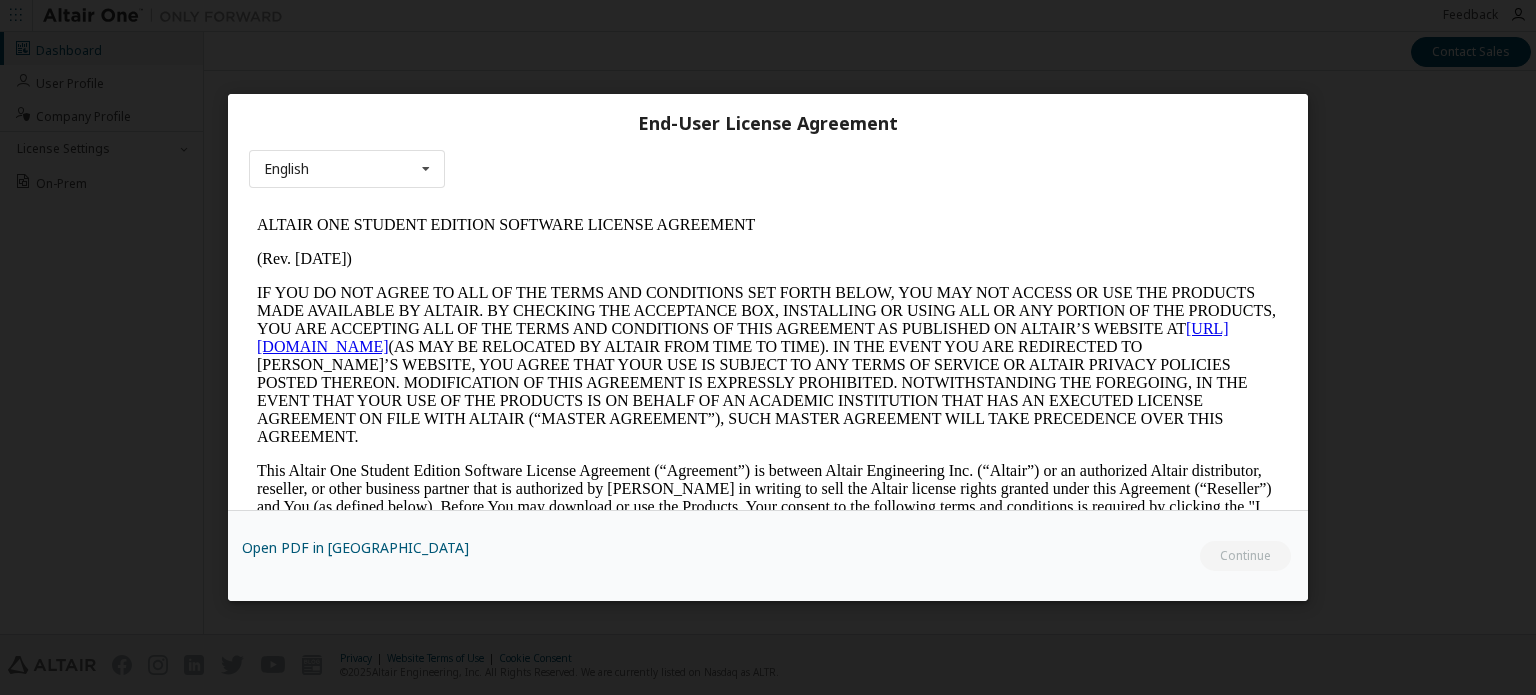 scroll, scrollTop: 0, scrollLeft: 0, axis: both 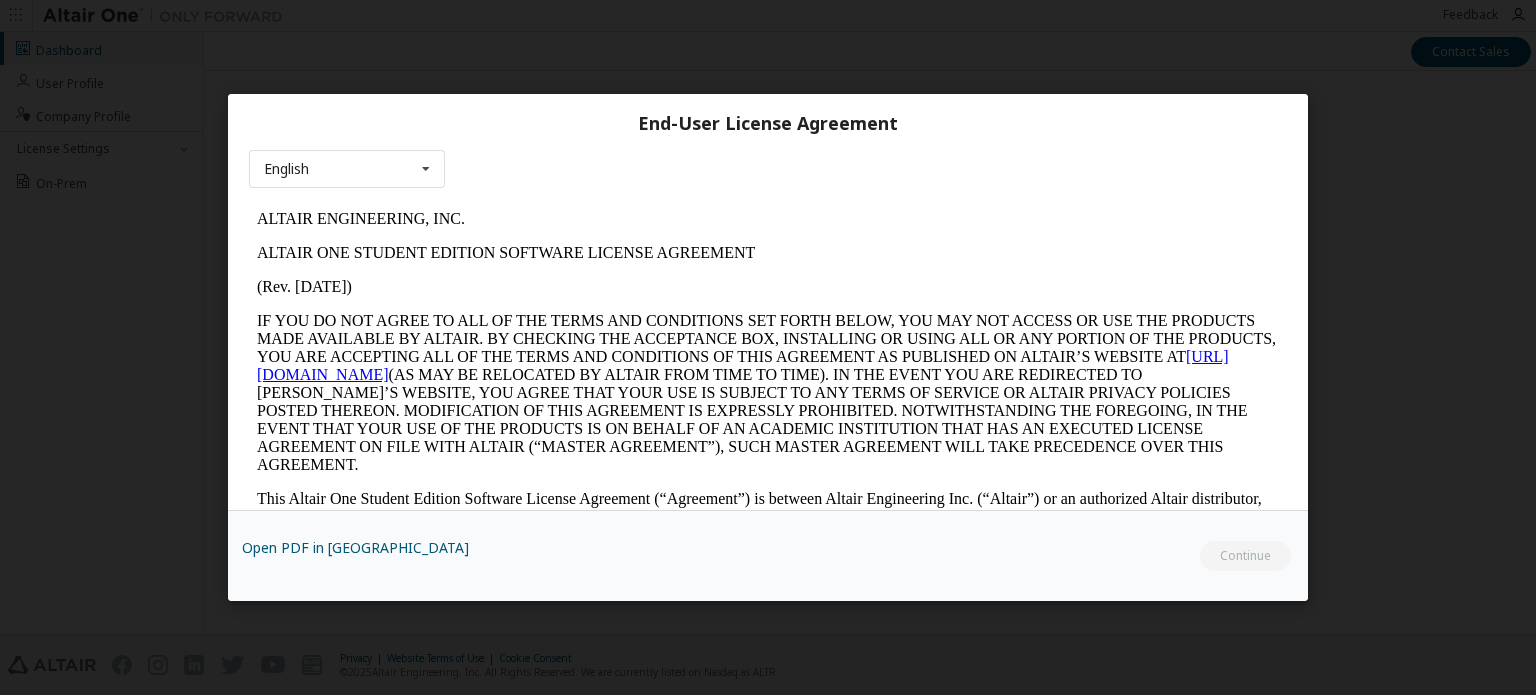 click on "(Rev. [DATE])" at bounding box center (768, 286) 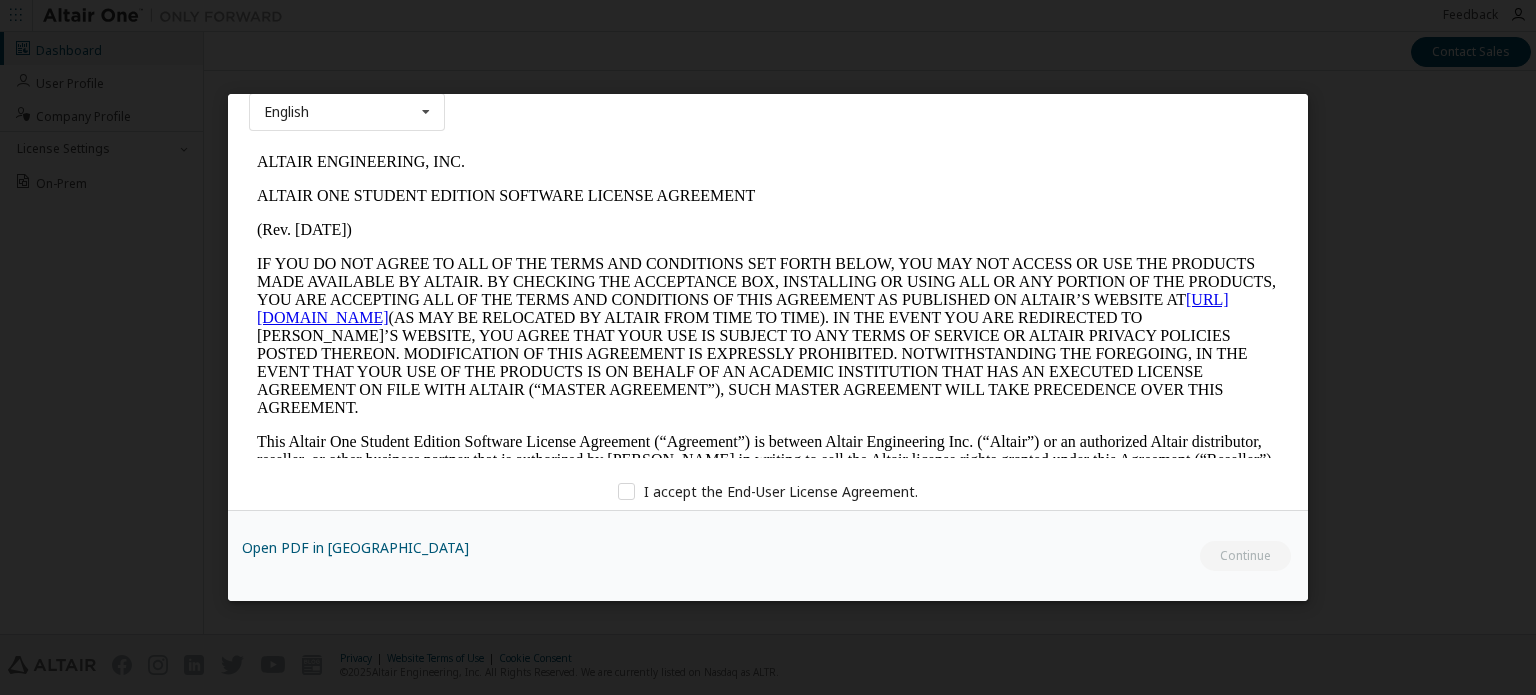 scroll, scrollTop: 89, scrollLeft: 0, axis: vertical 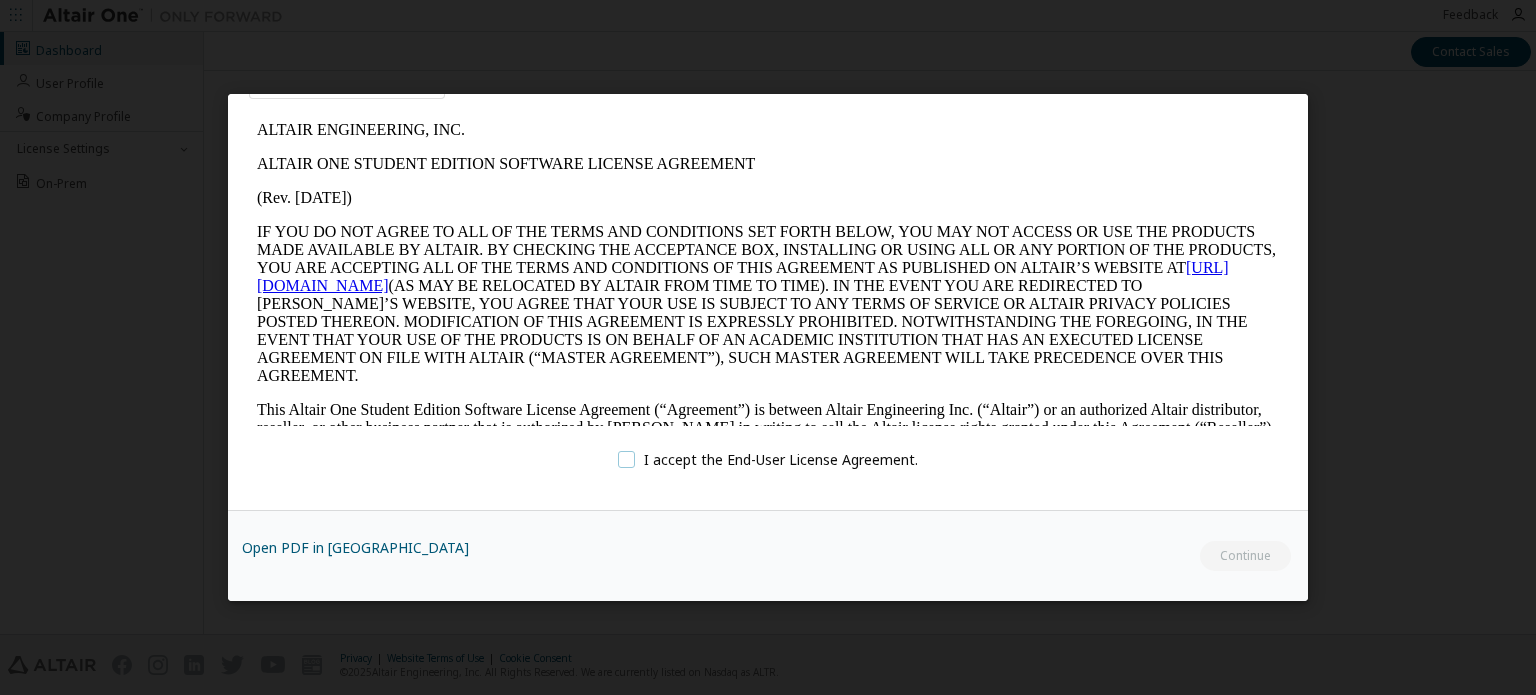 click on "I accept the End-User License Agreement." at bounding box center [768, 459] 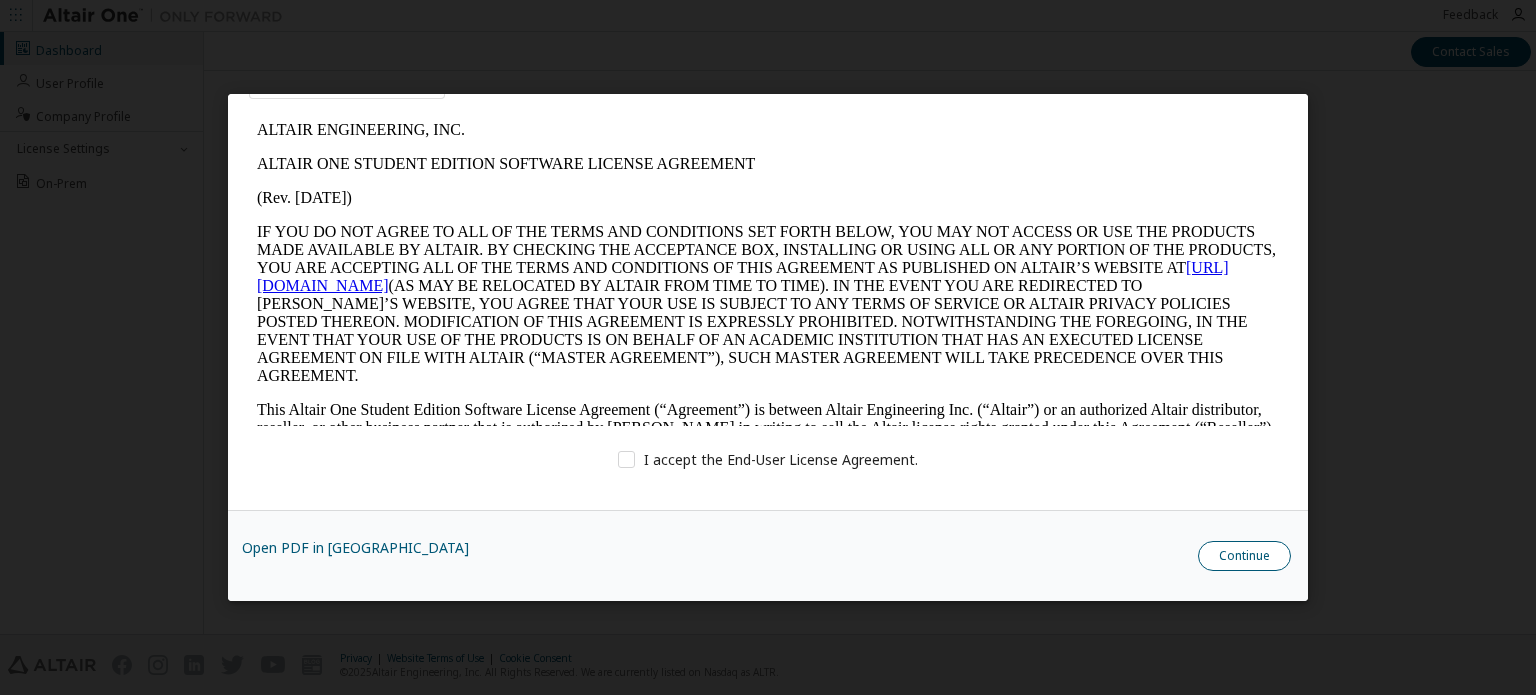 click on "Continue" at bounding box center (1244, 556) 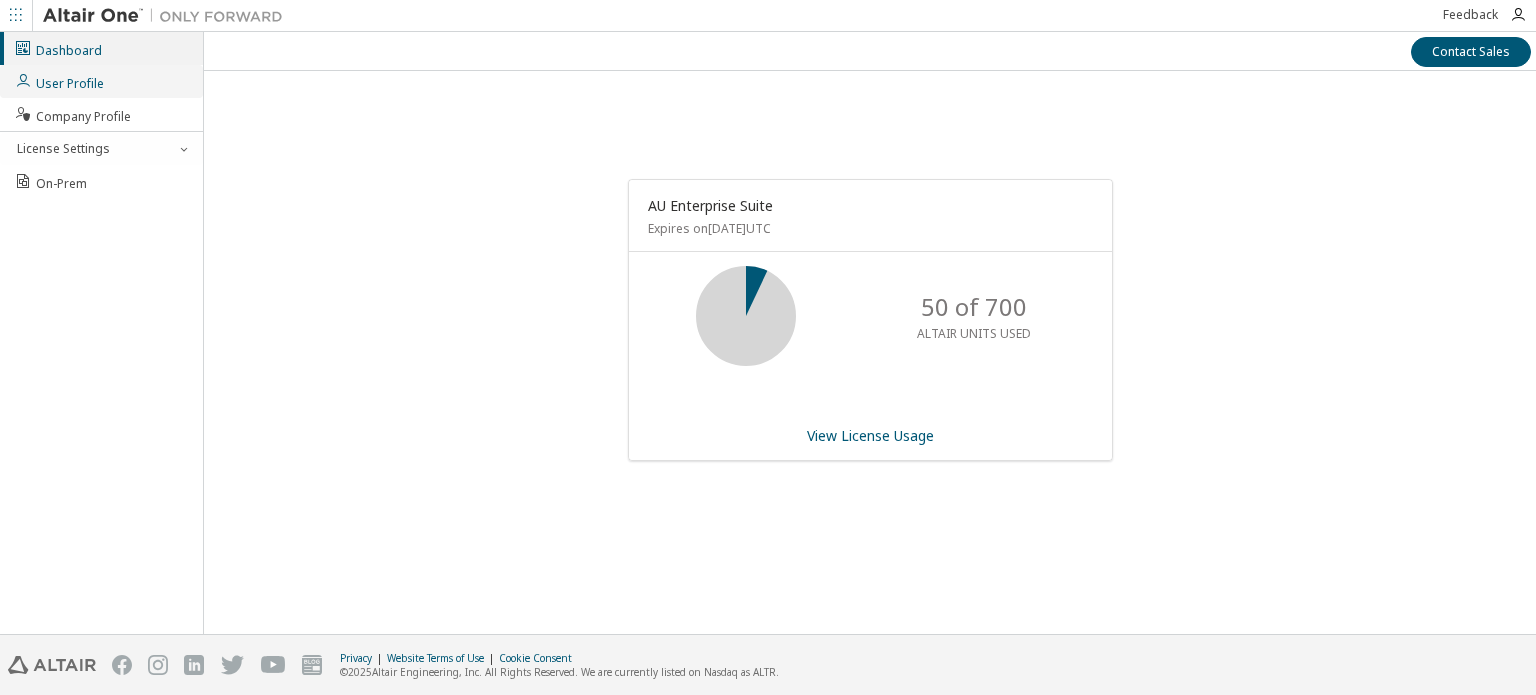 click on "User Profile" at bounding box center (59, 81) 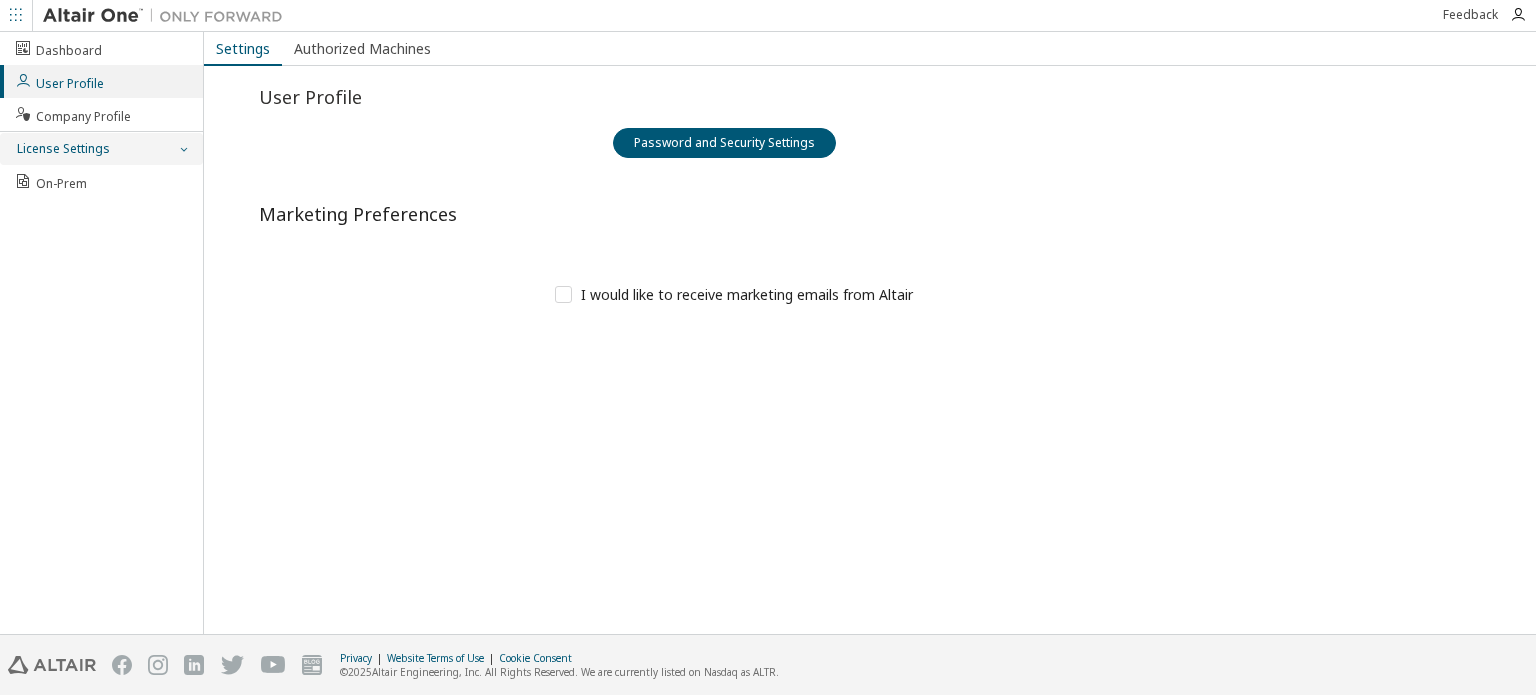 click at bounding box center [183, 149] 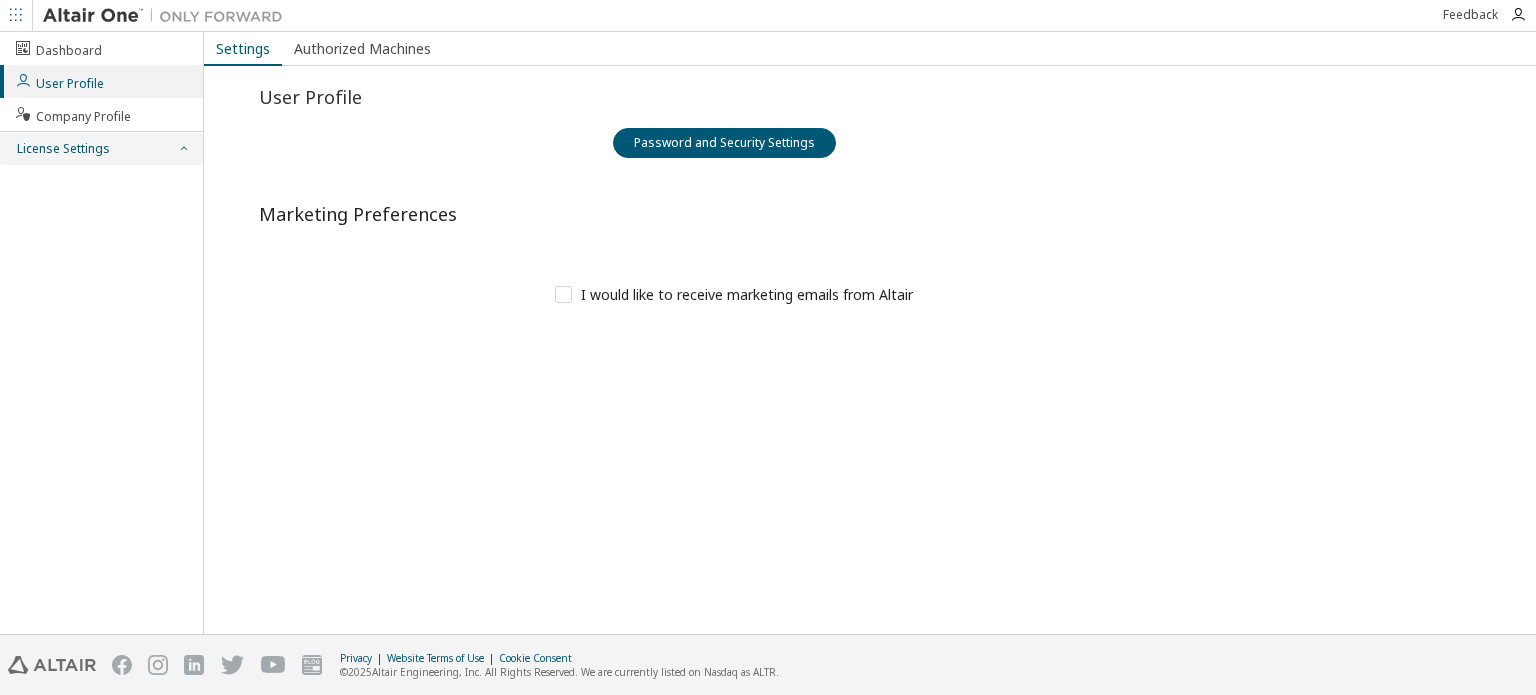 click at bounding box center (183, 149) 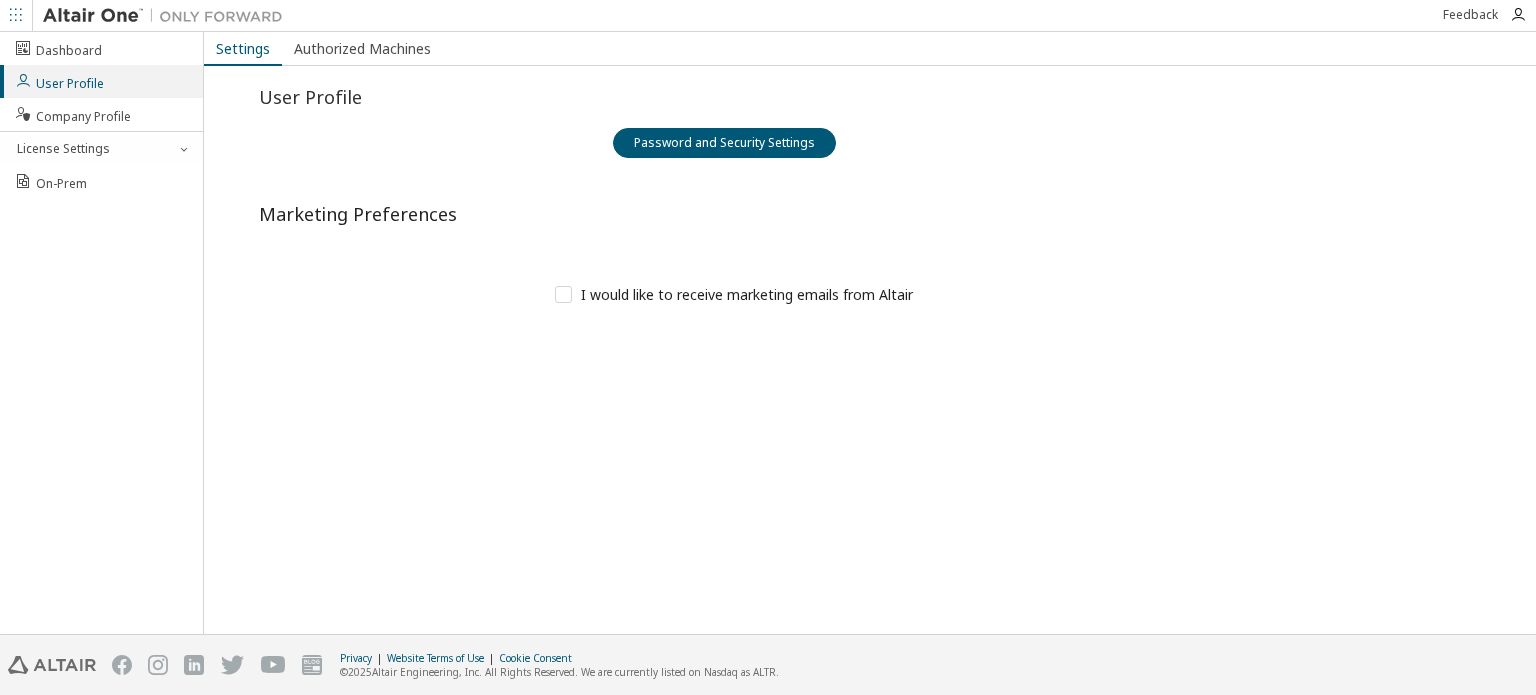 click on "Unknown Error I would like to receive marketing emails from Altair Preferences successfully updated" at bounding box center (734, 303) 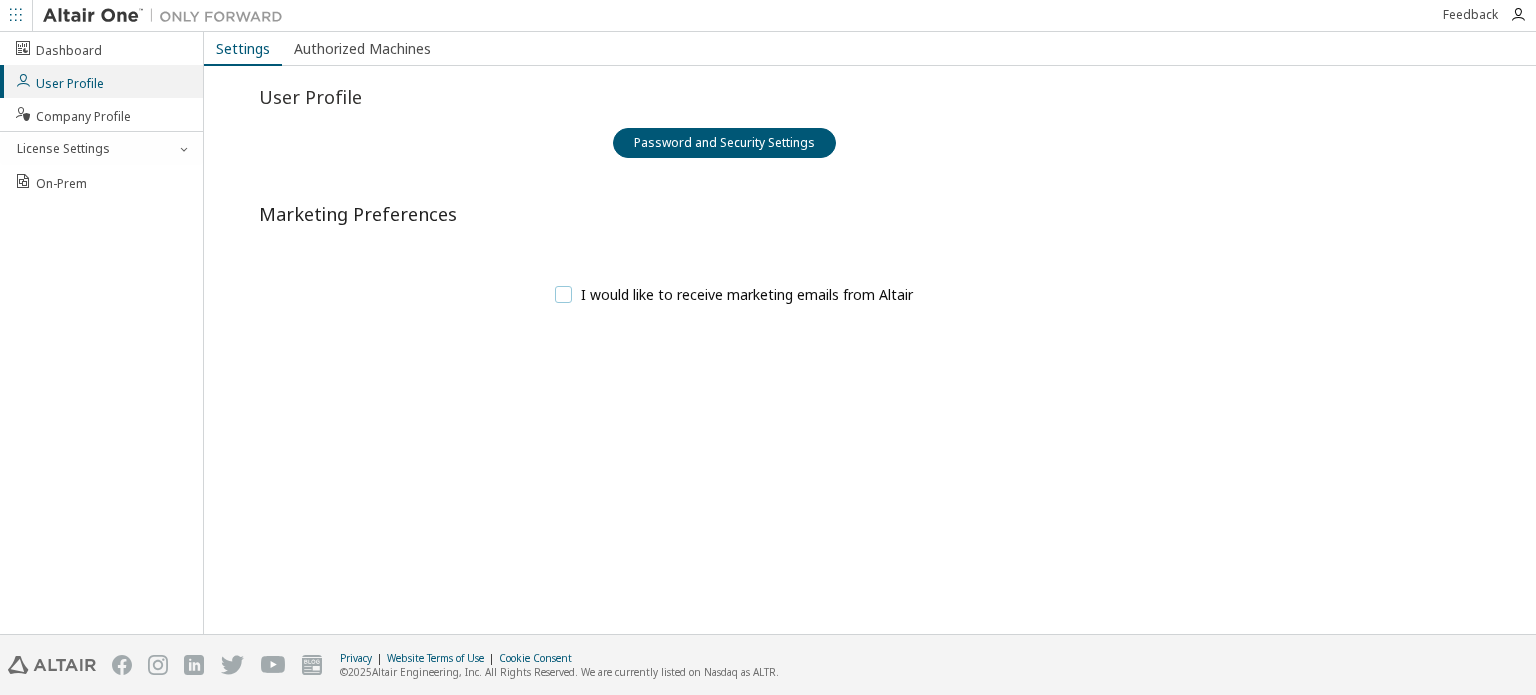 click on "I would like to receive marketing emails from Altair" at bounding box center (734, 294) 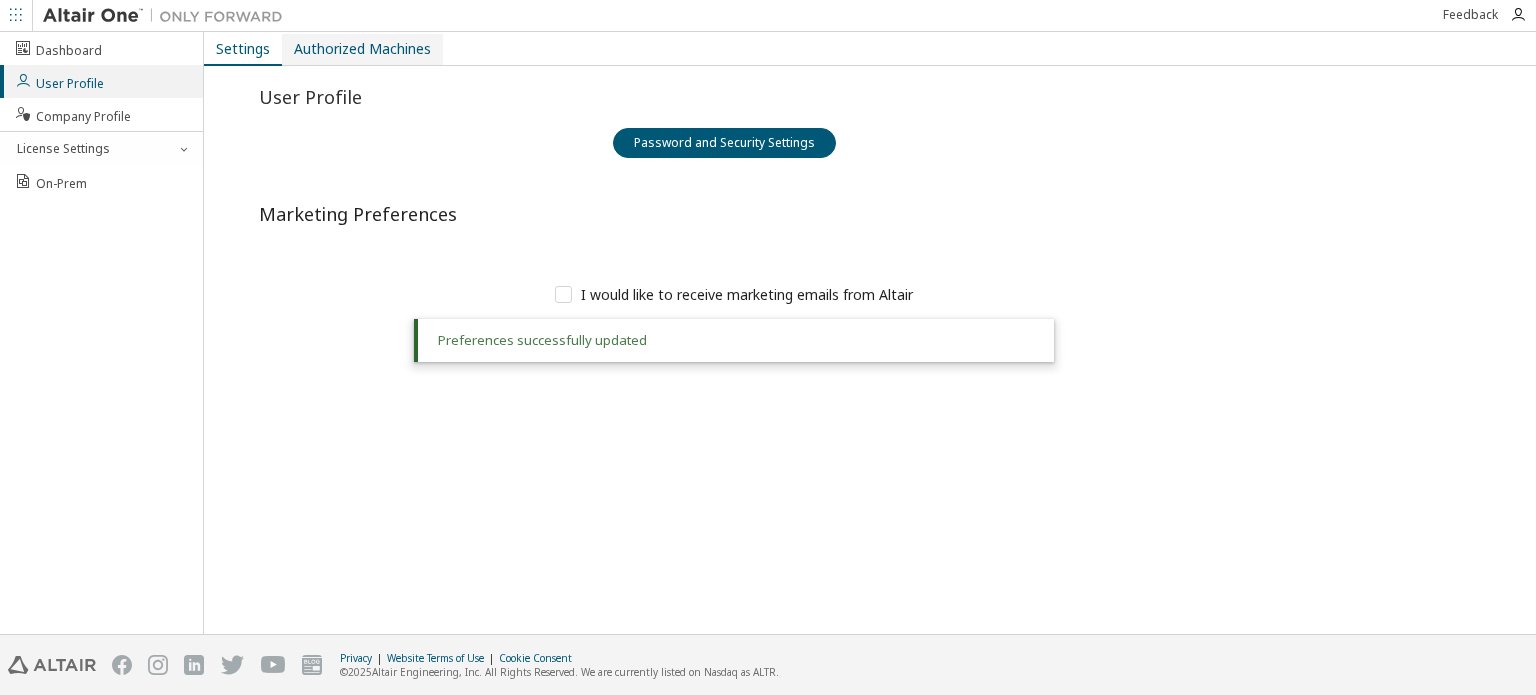 click on "Authorized Machines" at bounding box center (362, 49) 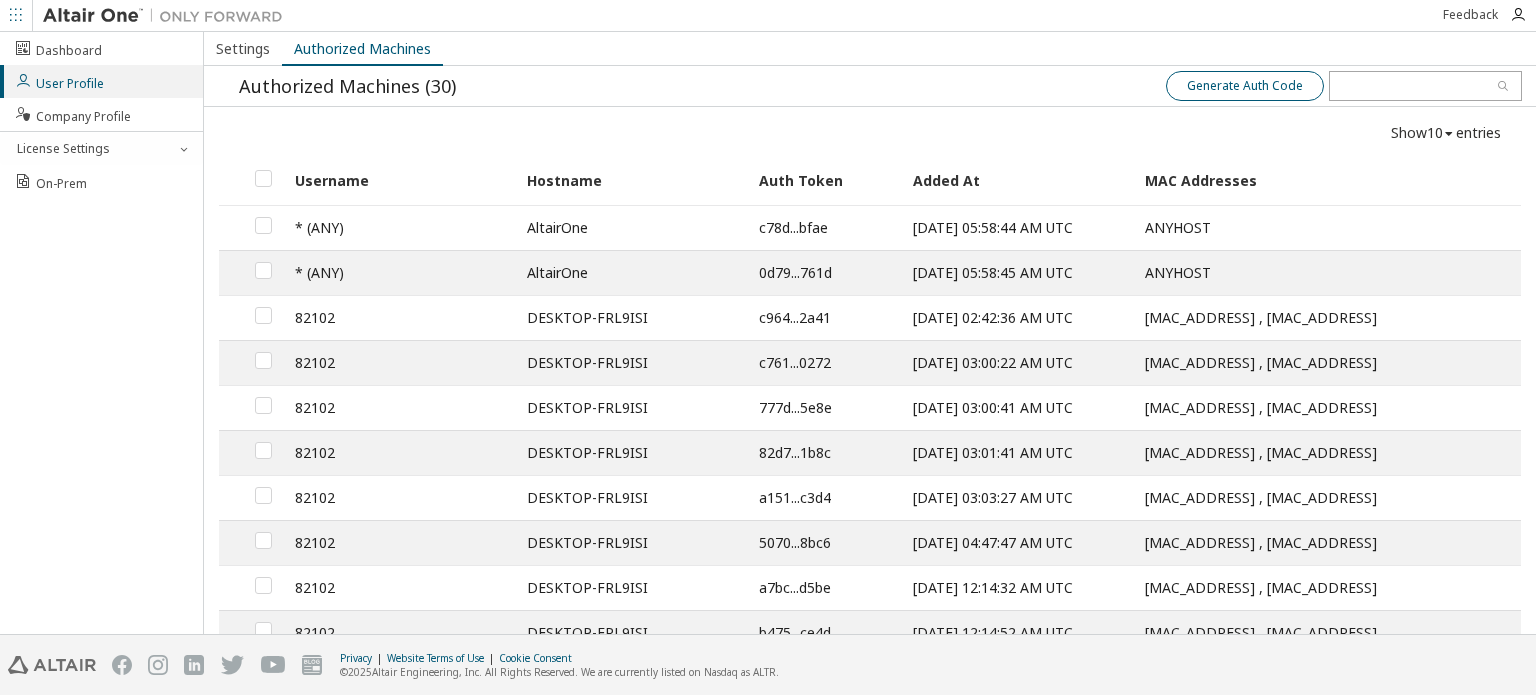 click on "Generate Auth Code" at bounding box center [1245, 86] 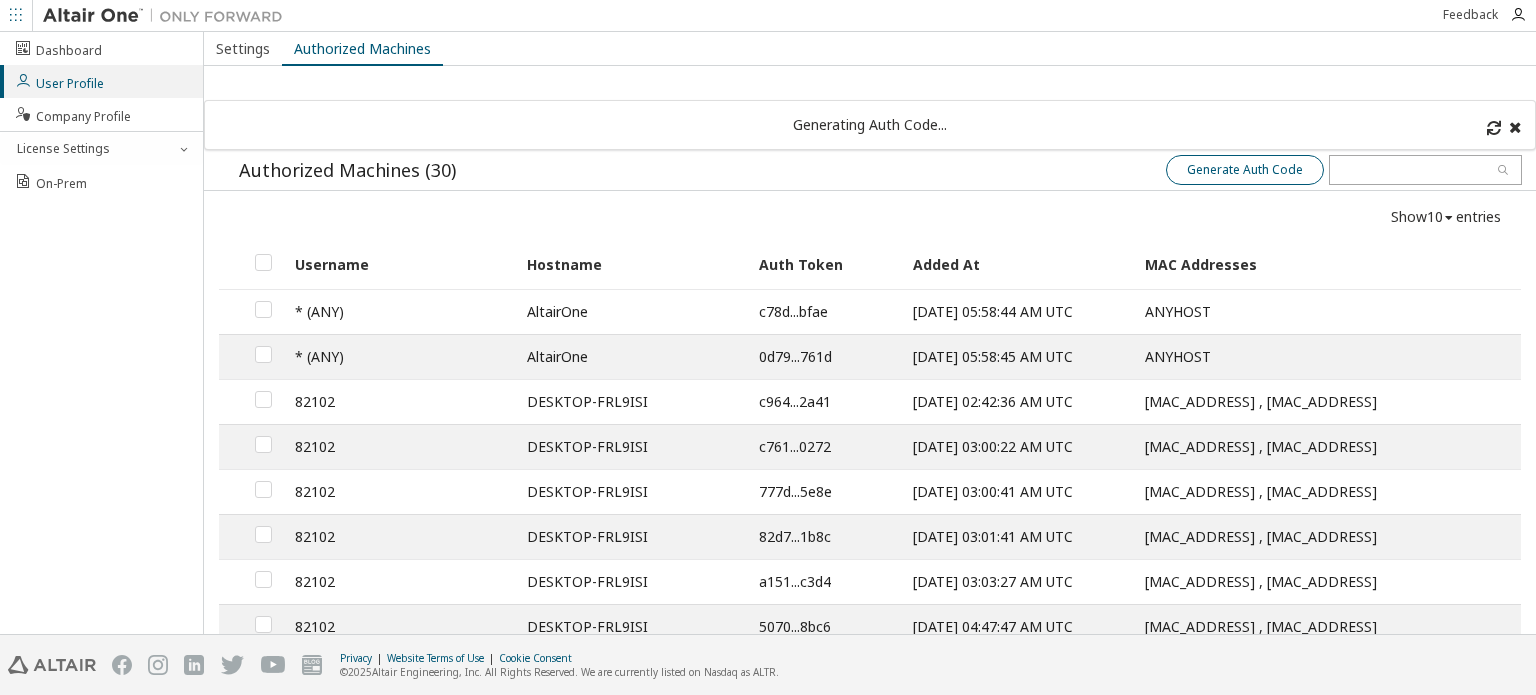click on "Generate Auth Code" at bounding box center (1245, 170) 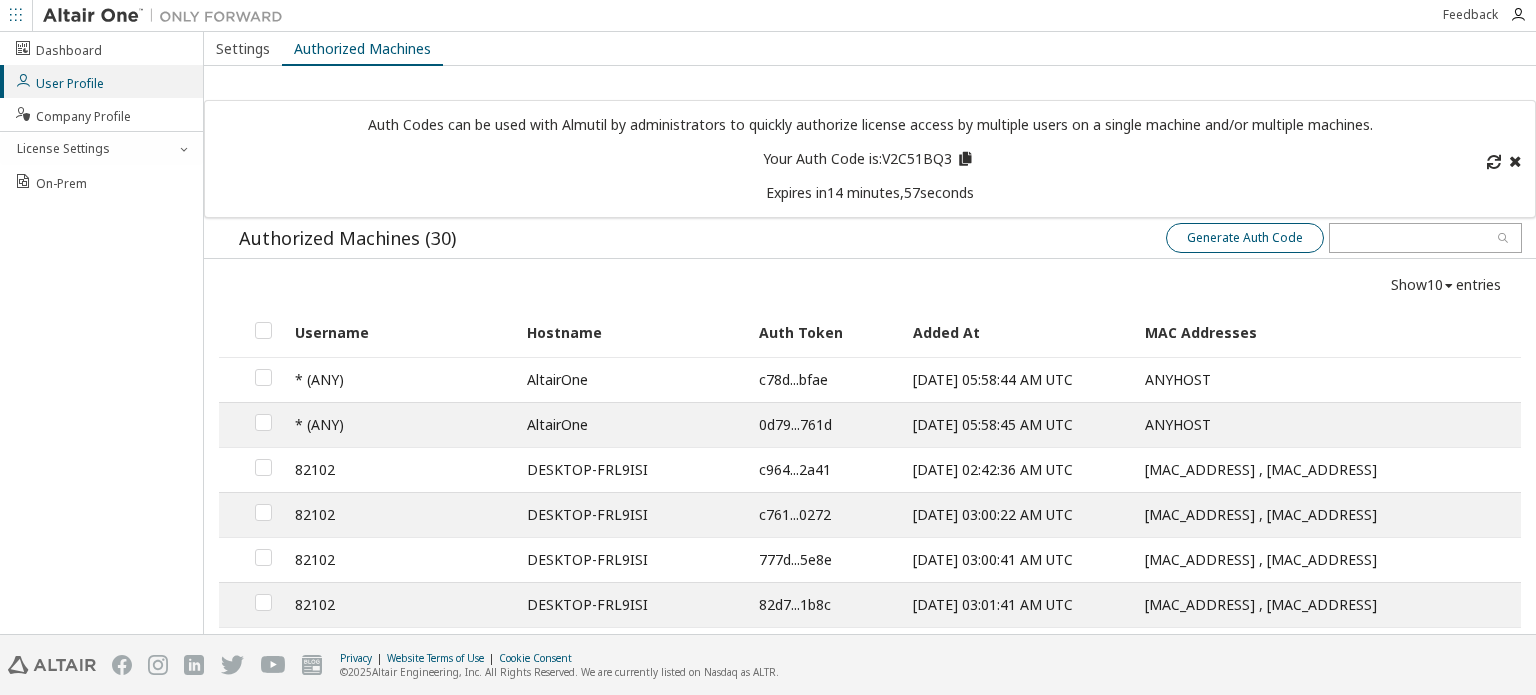 click on "Generate Auth Code" at bounding box center (1245, 238) 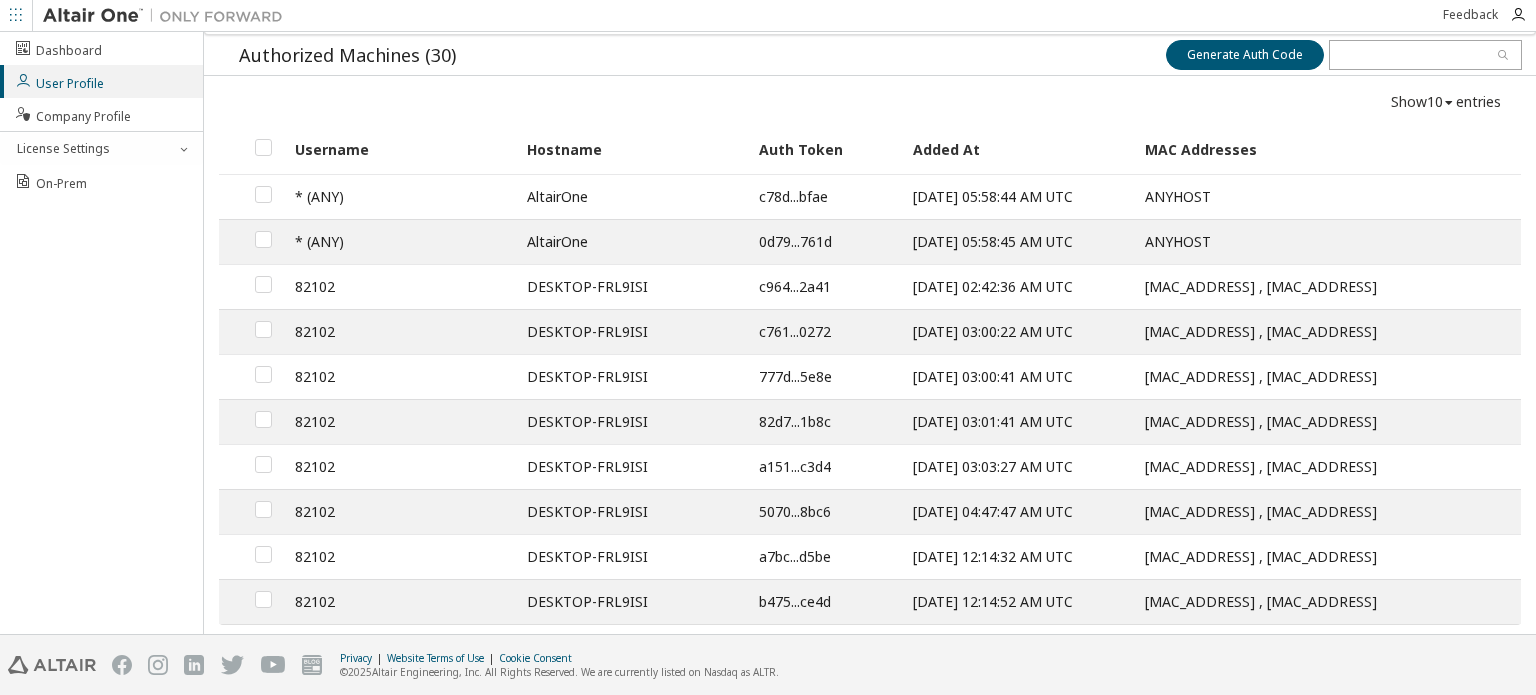 scroll, scrollTop: 200, scrollLeft: 0, axis: vertical 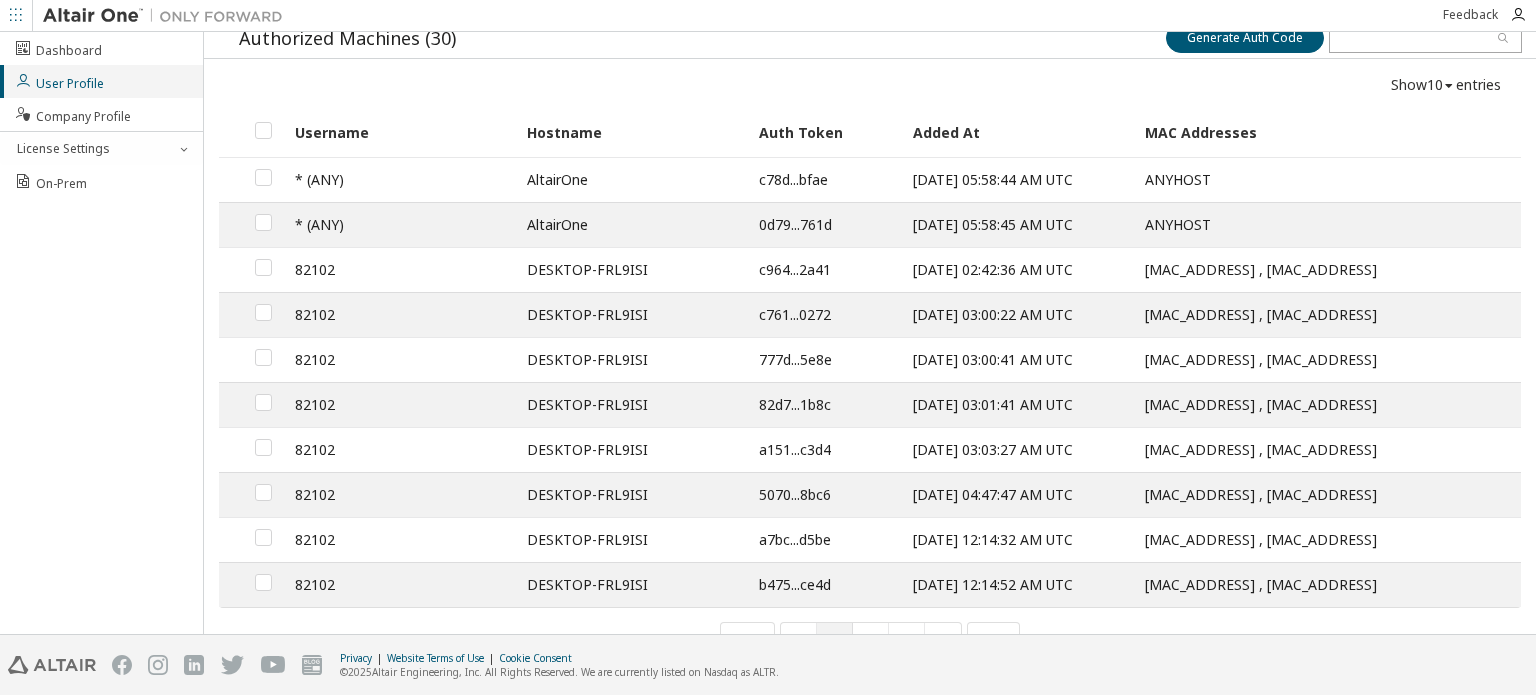 click on "User Profile" at bounding box center (101, 81) 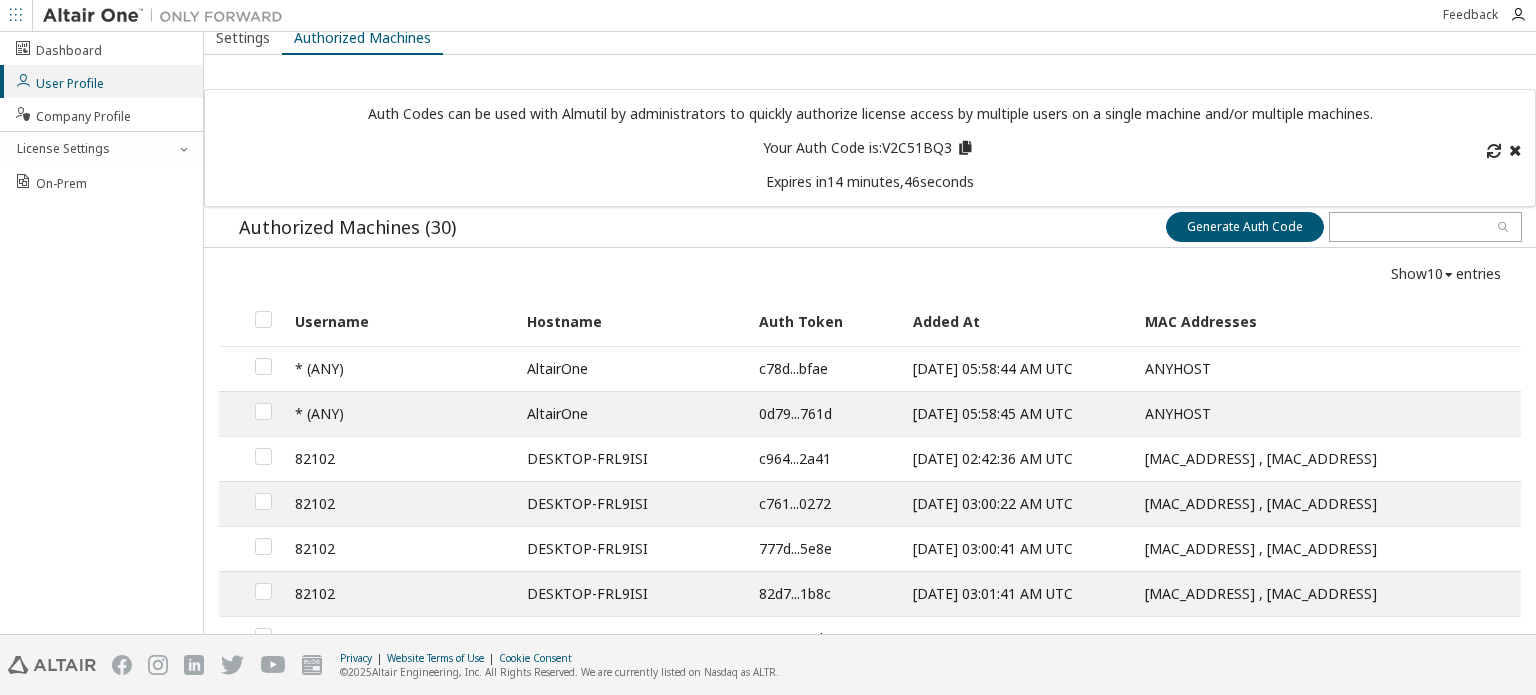 scroll, scrollTop: 0, scrollLeft: 0, axis: both 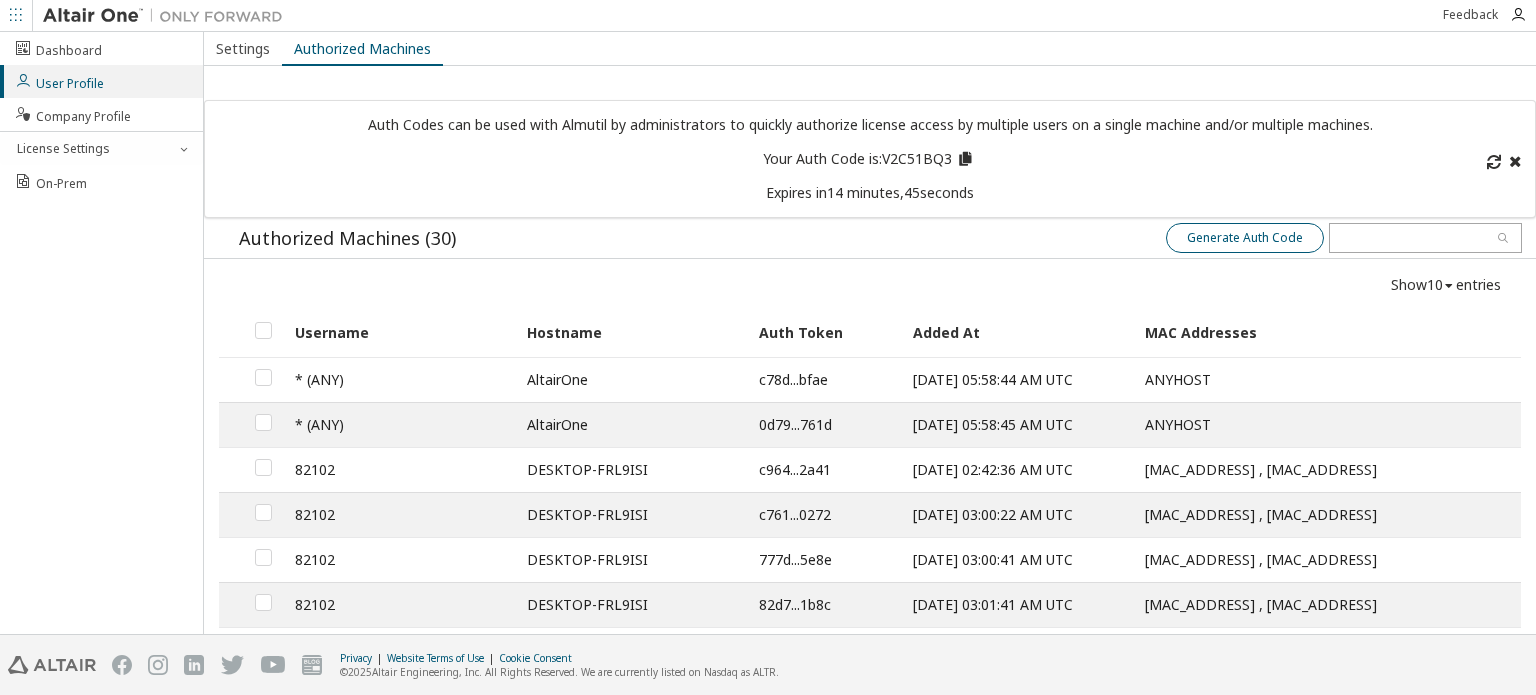 click on "Generate Auth Code" at bounding box center (1245, 238) 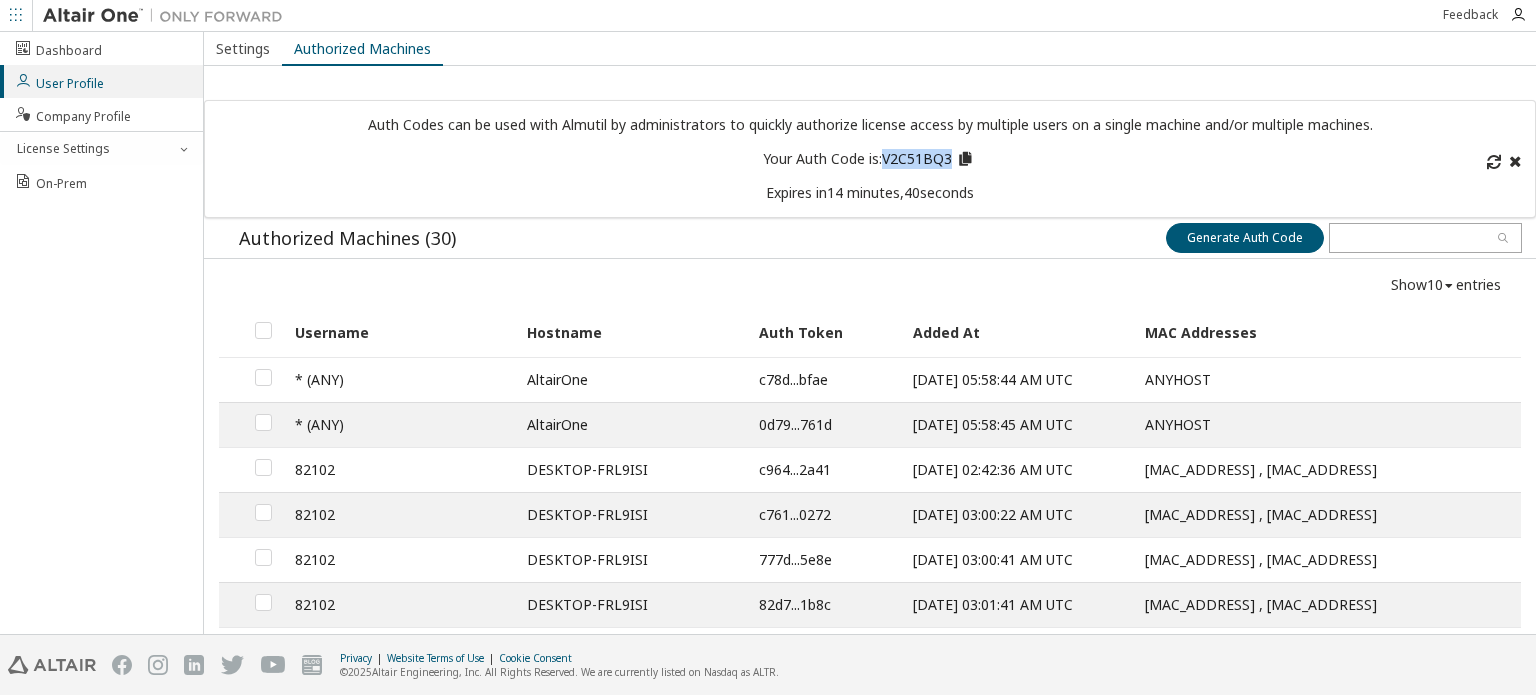 drag, startPoint x: 879, startPoint y: 159, endPoint x: 956, endPoint y: 159, distance: 77 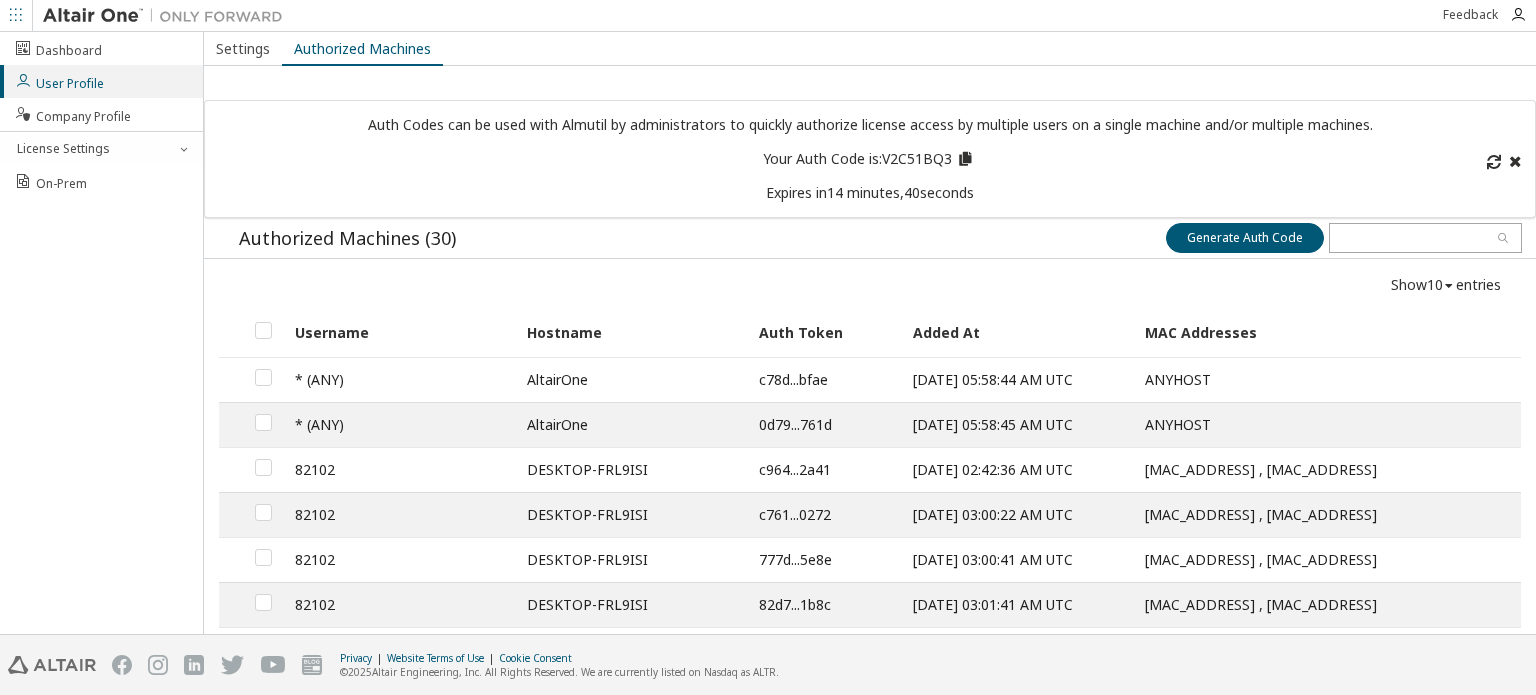 click at bounding box center (964, 156) 